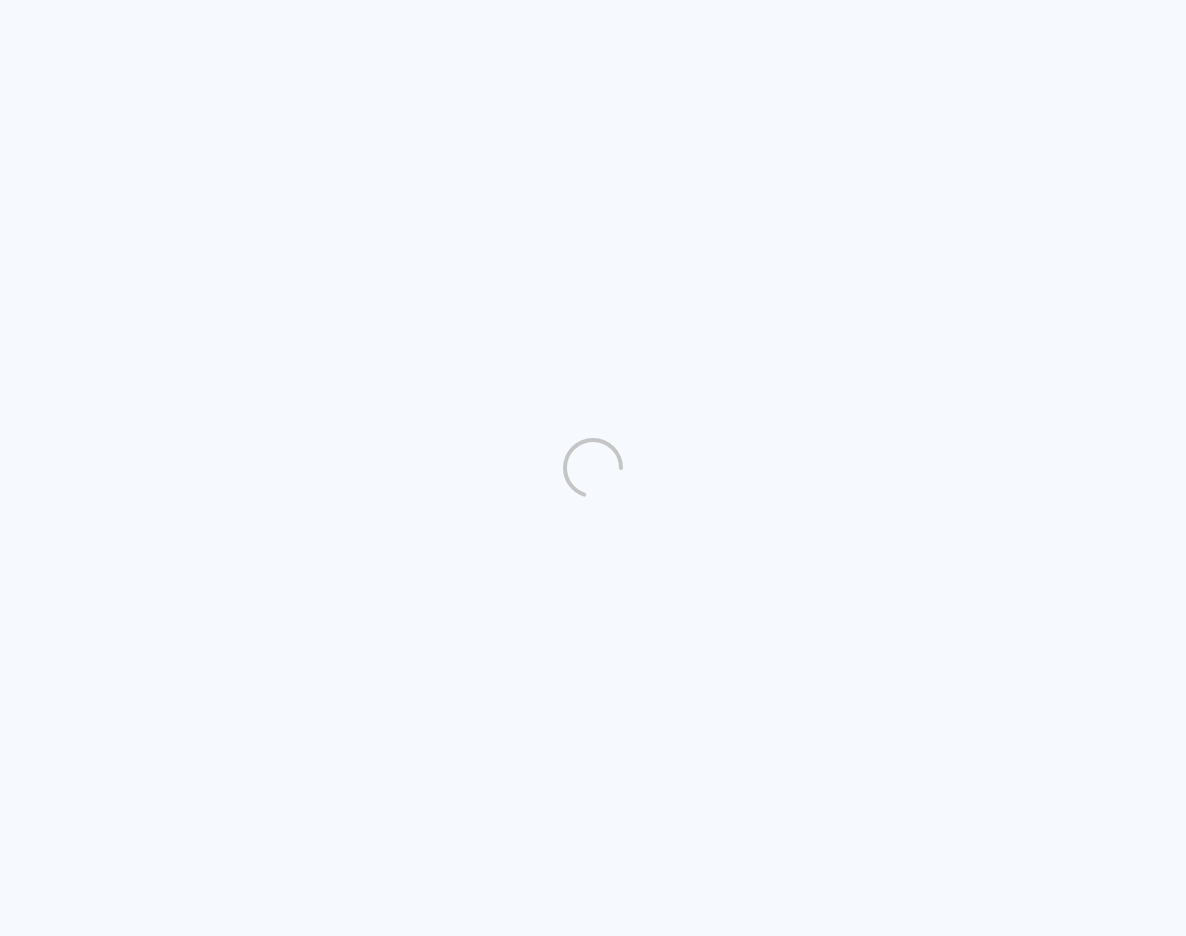 scroll, scrollTop: 0, scrollLeft: 0, axis: both 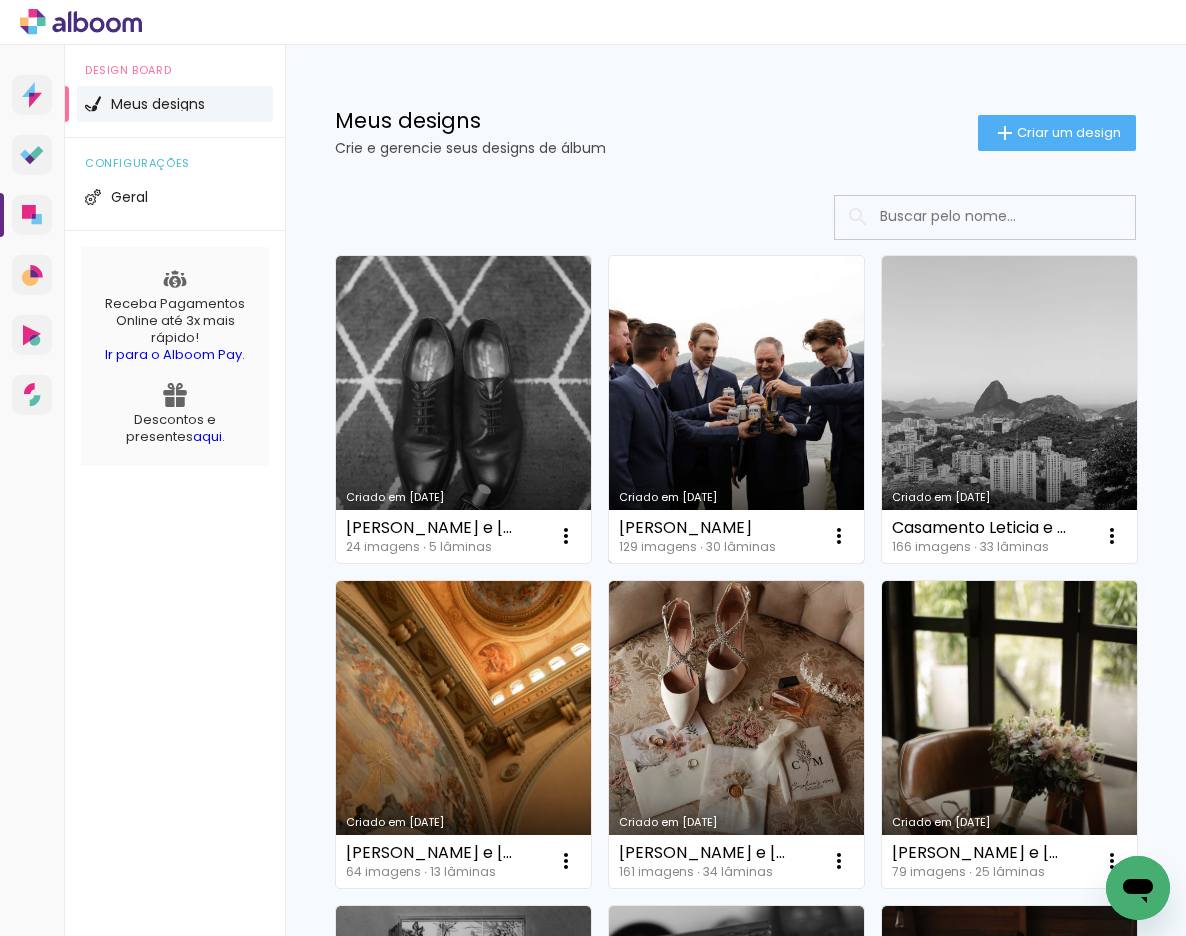 click on "Criado em [DATE]" at bounding box center (736, 409) 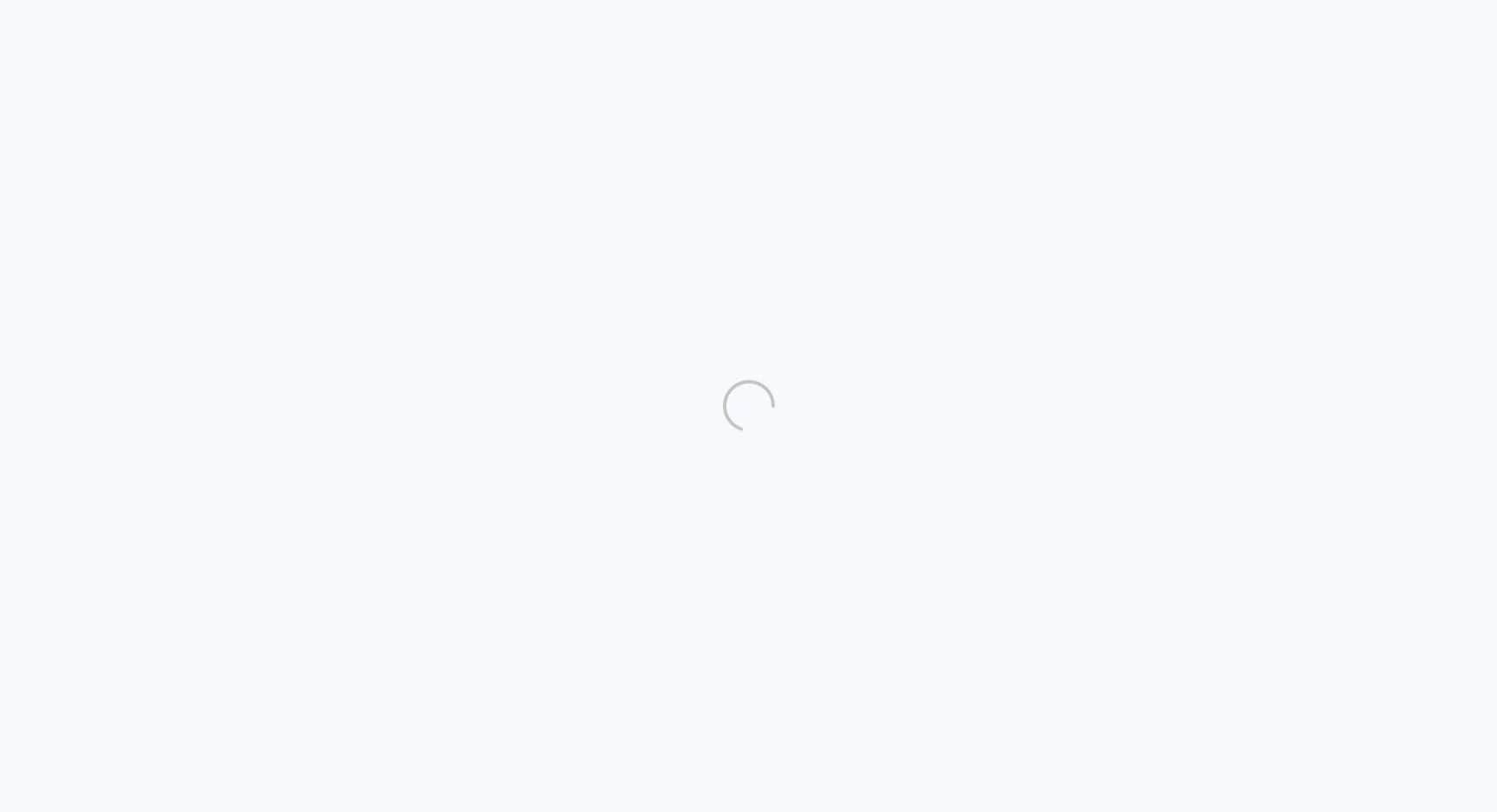 scroll, scrollTop: 0, scrollLeft: 0, axis: both 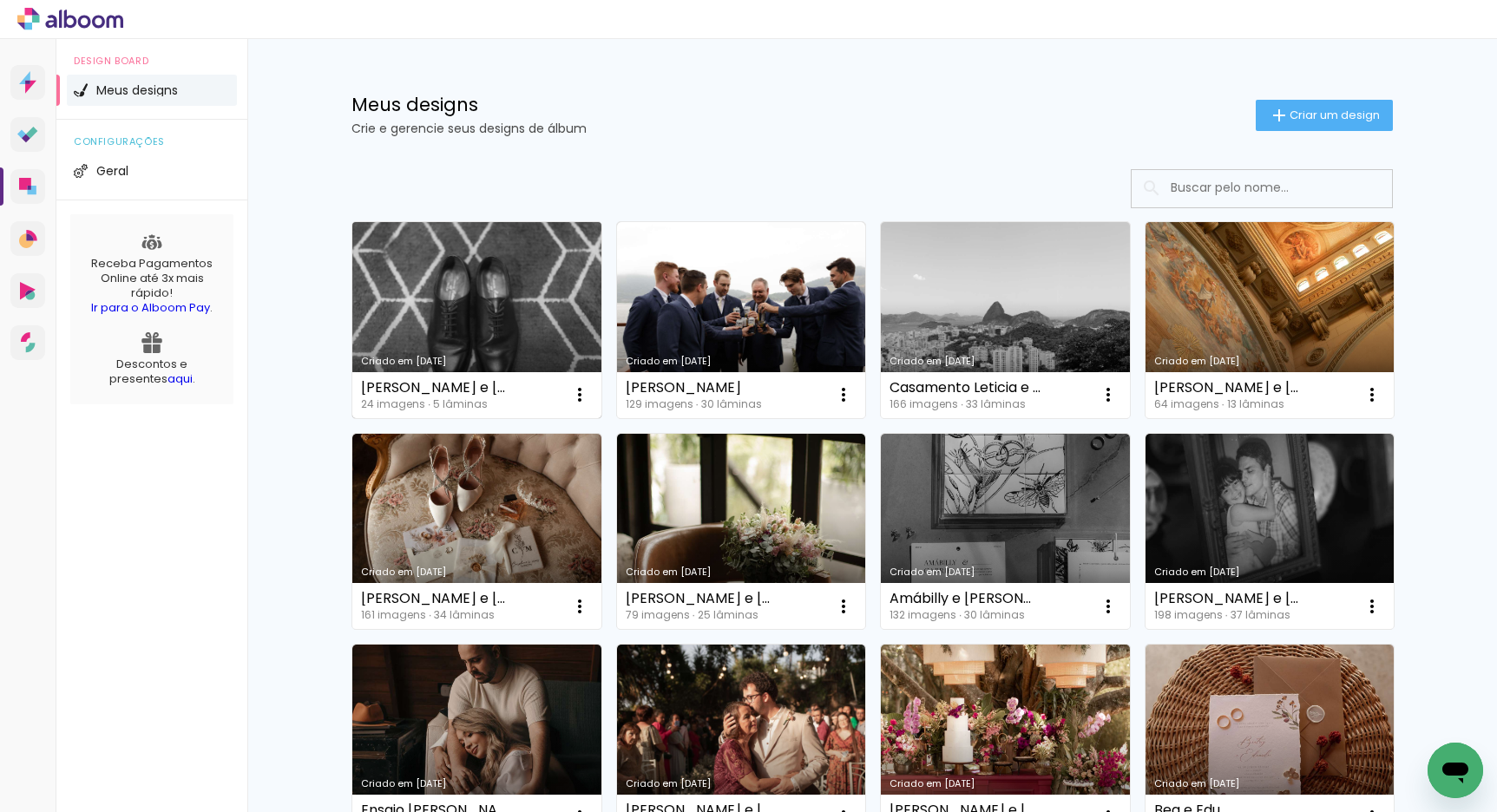 click on "Criado em [DATE]" at bounding box center (476, 320) 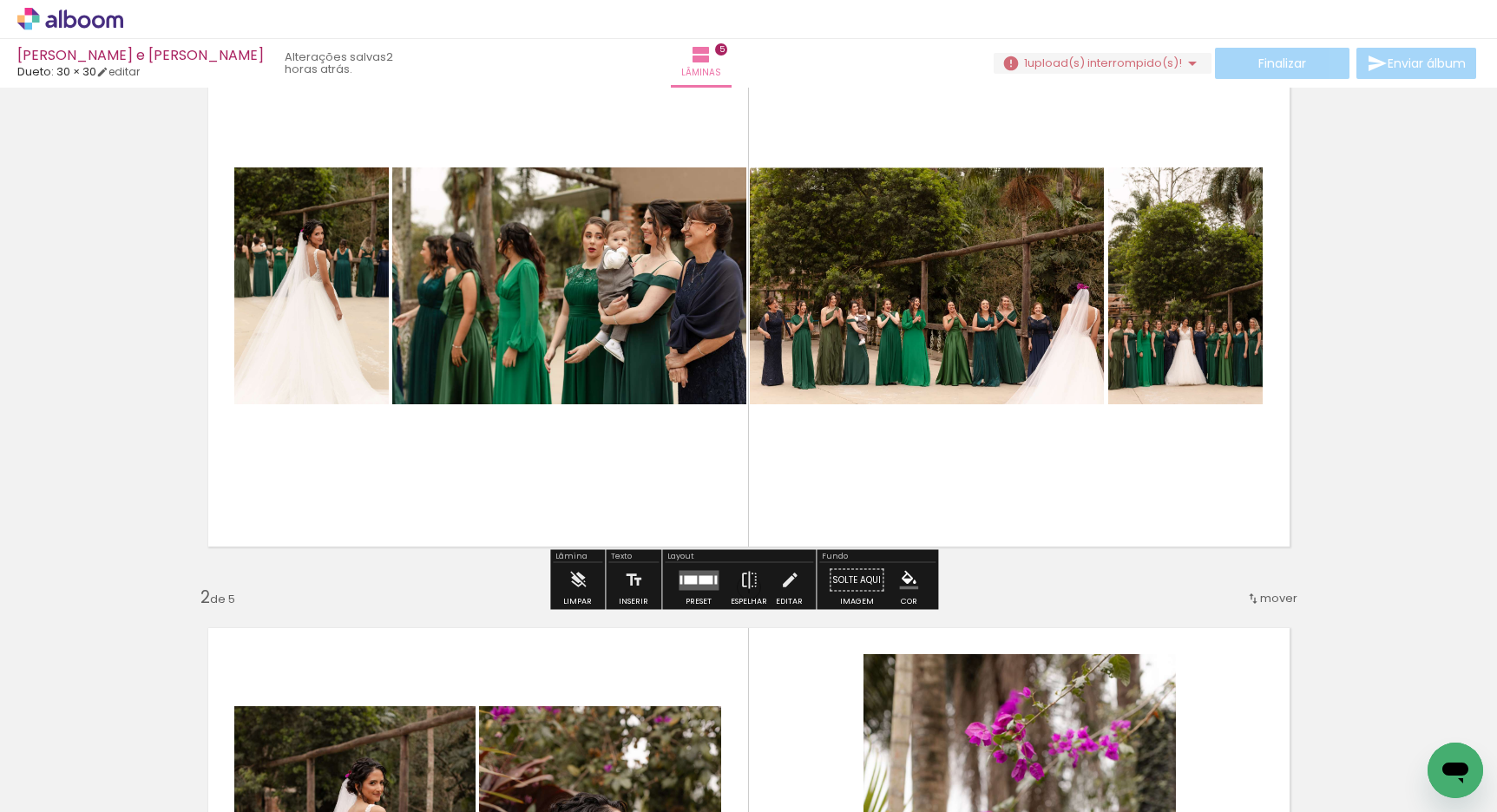 scroll, scrollTop: 126, scrollLeft: 0, axis: vertical 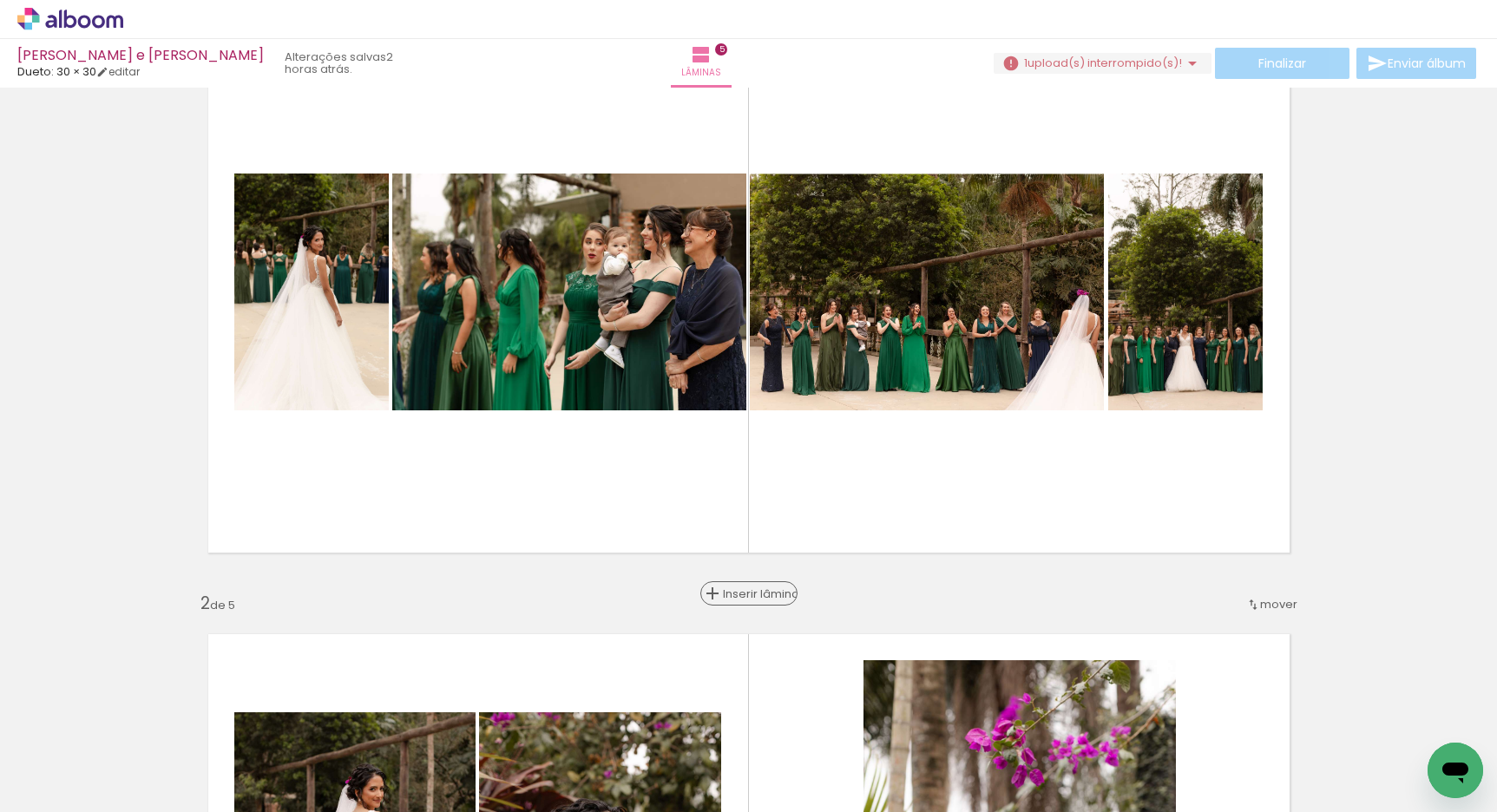 click on "Inserir lâmina" at bounding box center (757, 593) 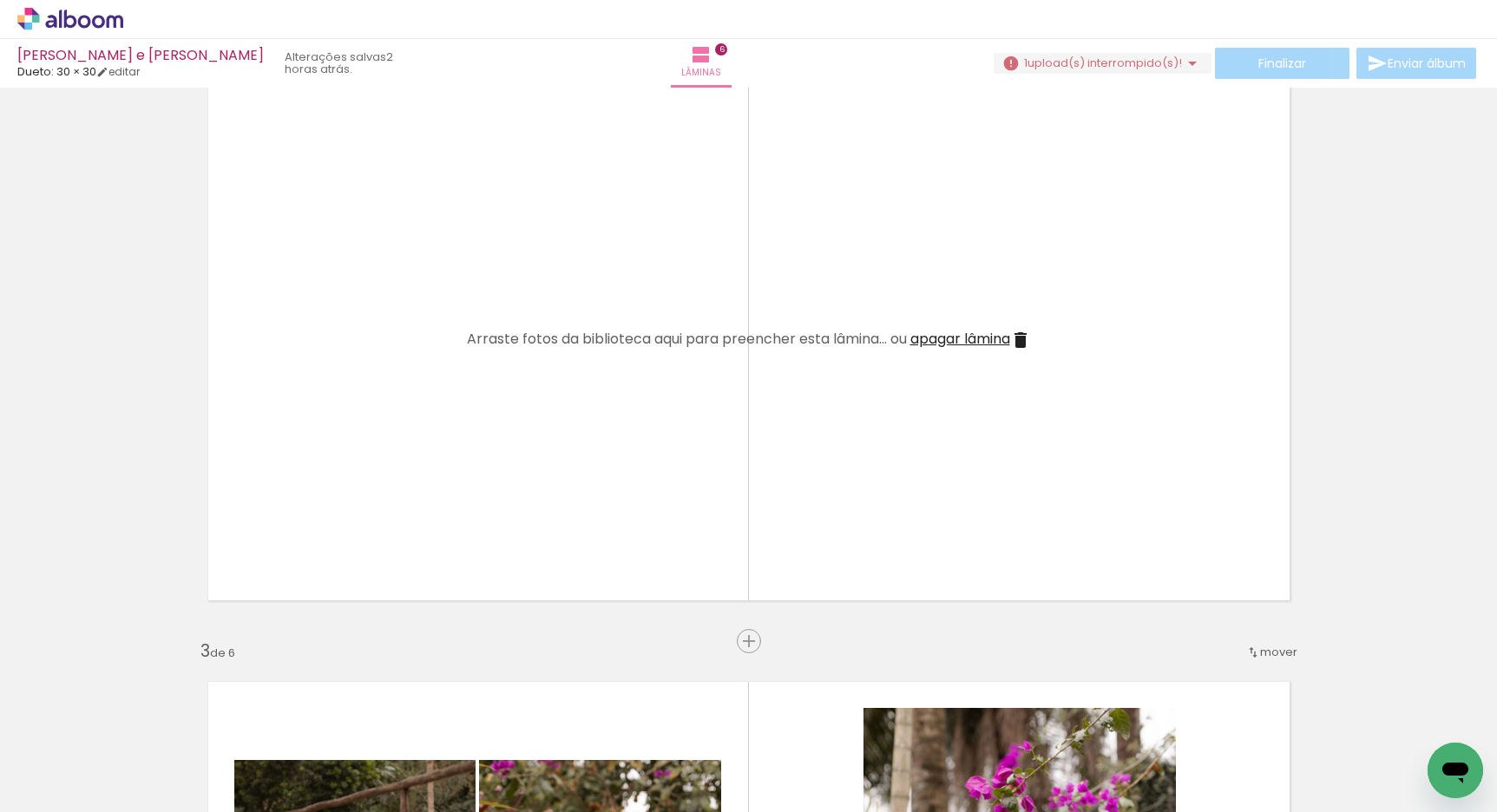 scroll, scrollTop: 654, scrollLeft: 0, axis: vertical 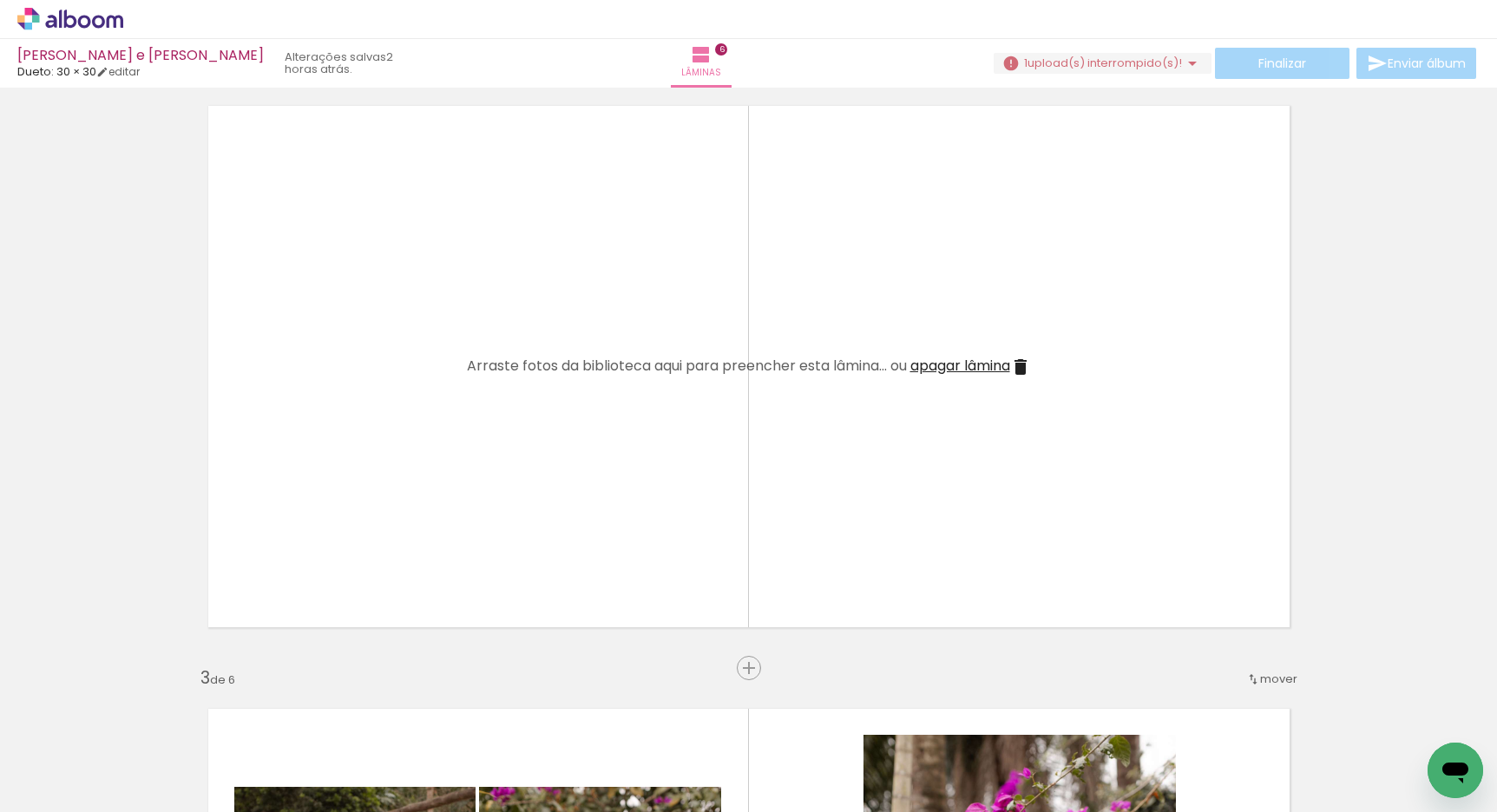 click on "Adicionar
Fotos" at bounding box center (62, 789) 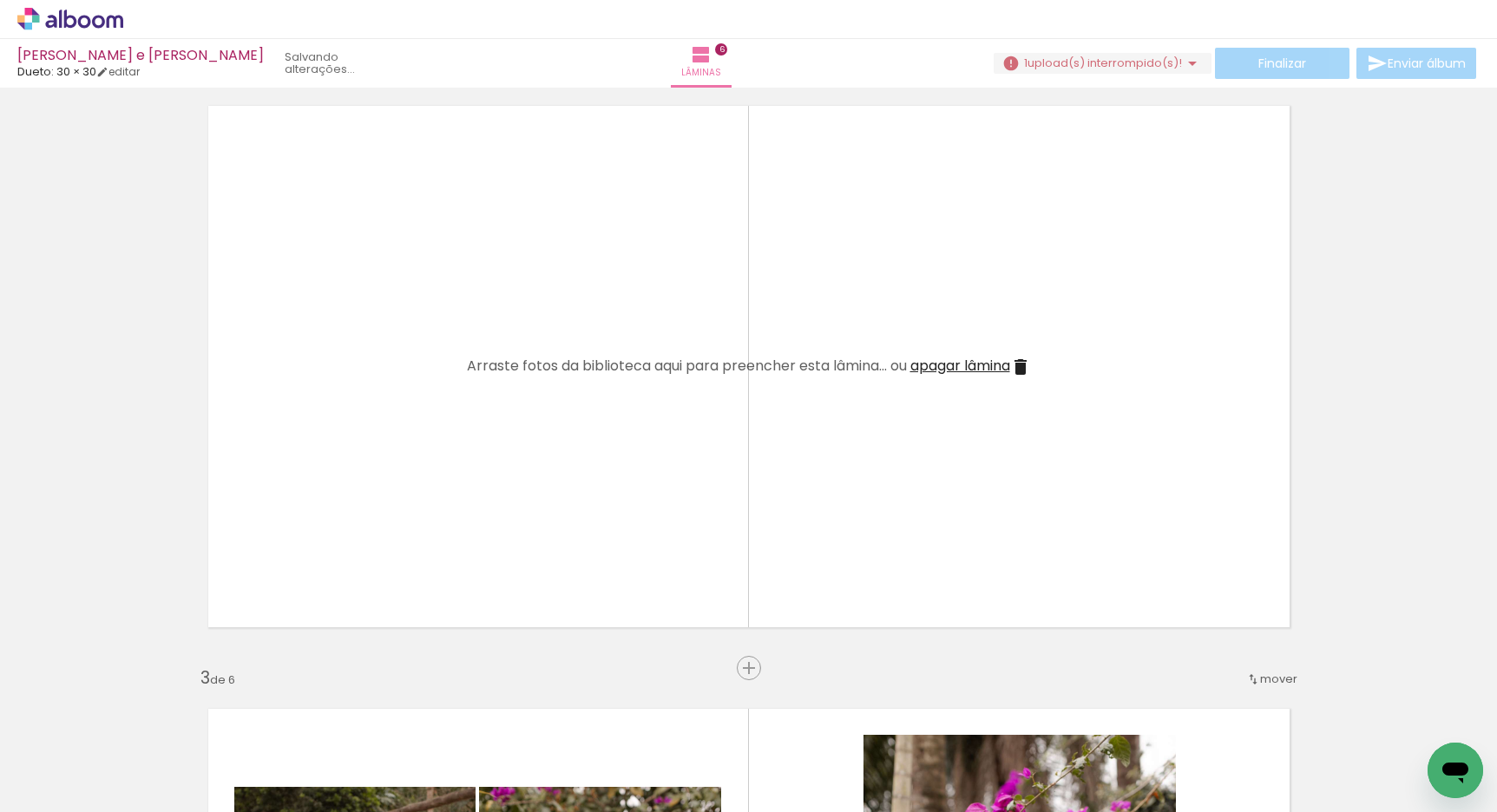 scroll, scrollTop: 0, scrollLeft: 0, axis: both 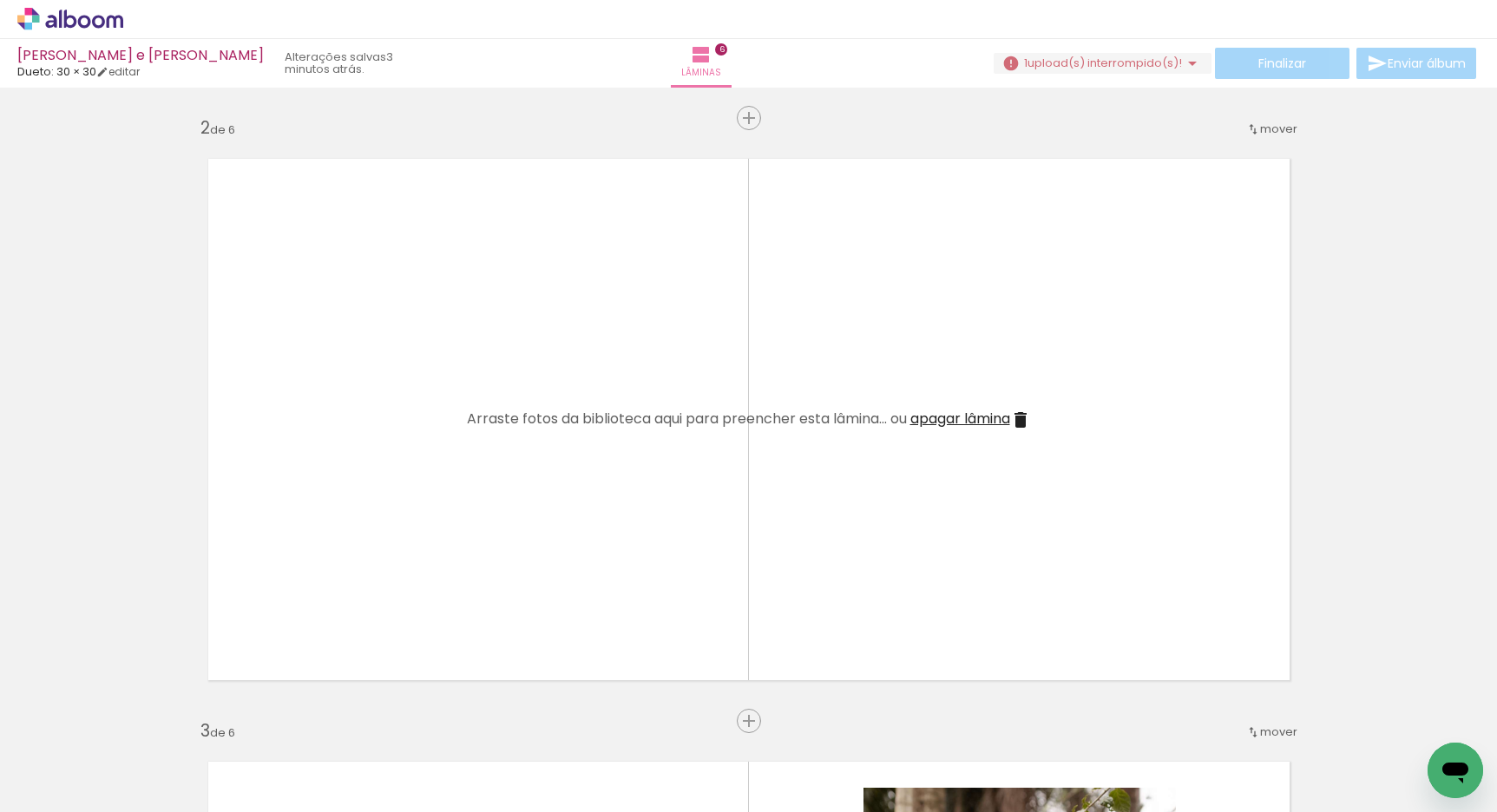drag, startPoint x: 614, startPoint y: 802, endPoint x: 28, endPoint y: 32, distance: 967.6239 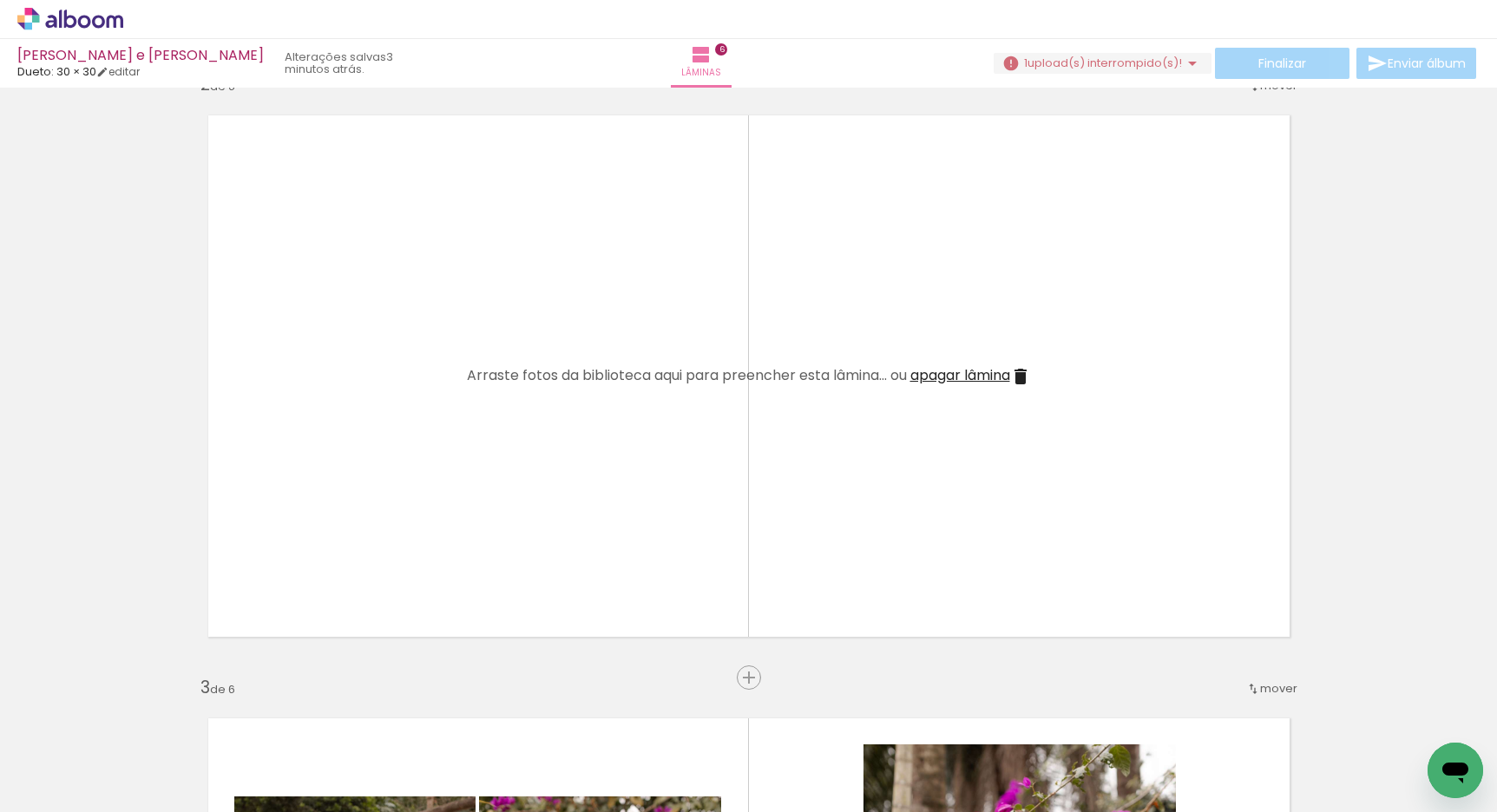 scroll, scrollTop: 650, scrollLeft: 0, axis: vertical 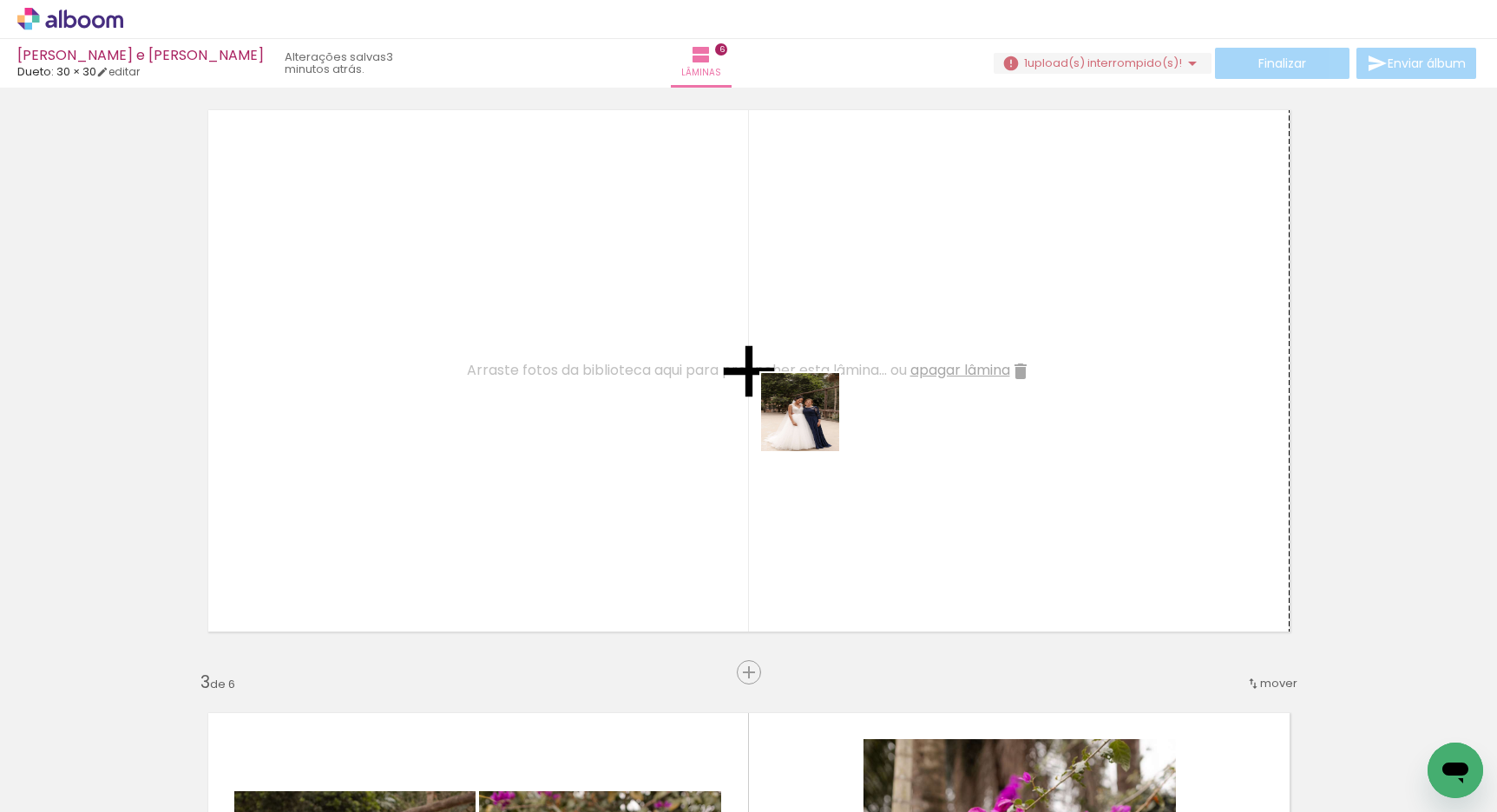 drag, startPoint x: 1135, startPoint y: 766, endPoint x: 733, endPoint y: 450, distance: 511.33159 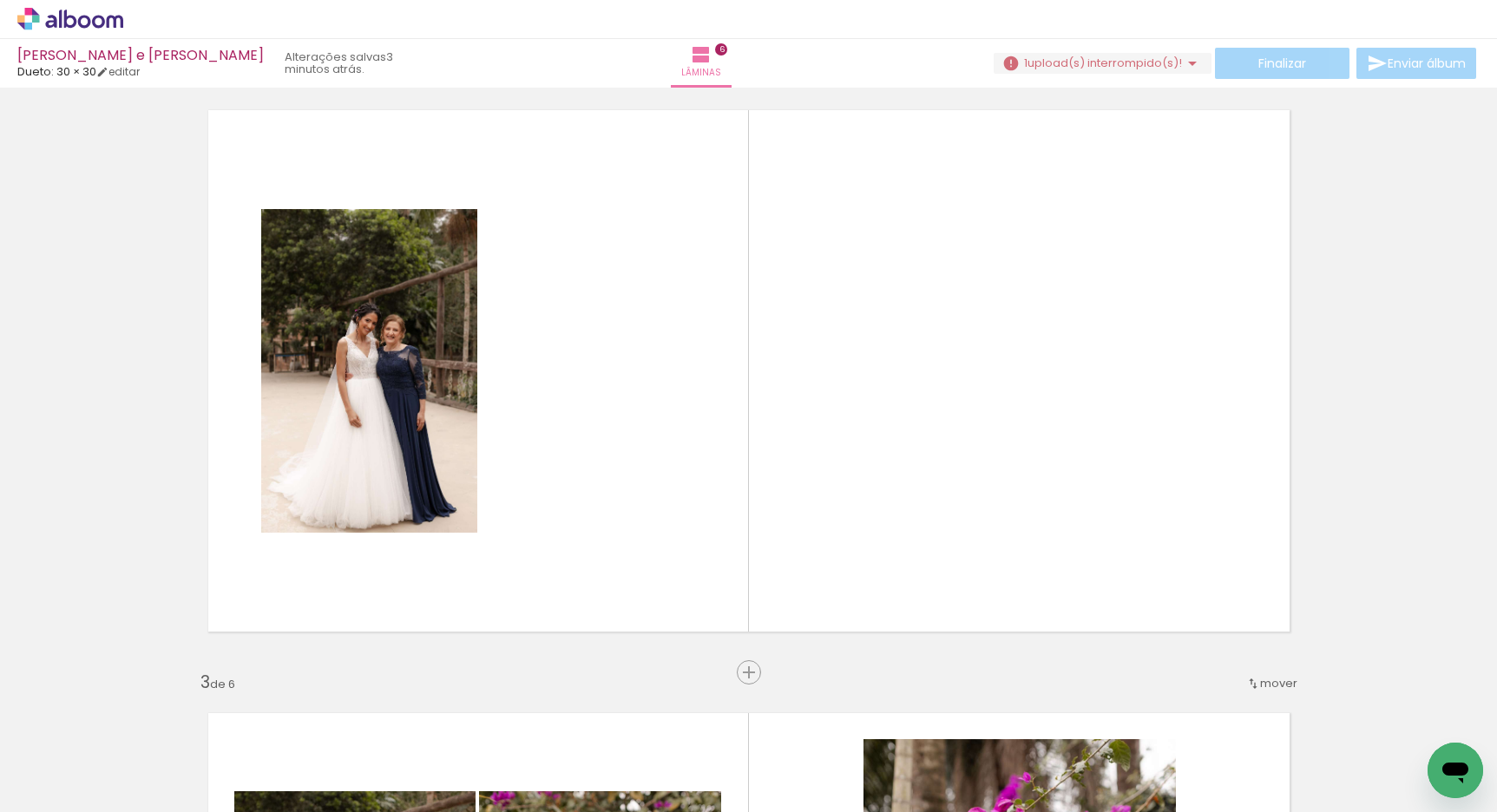 drag, startPoint x: 1342, startPoint y: 763, endPoint x: 1087, endPoint y: 523, distance: 350.17853 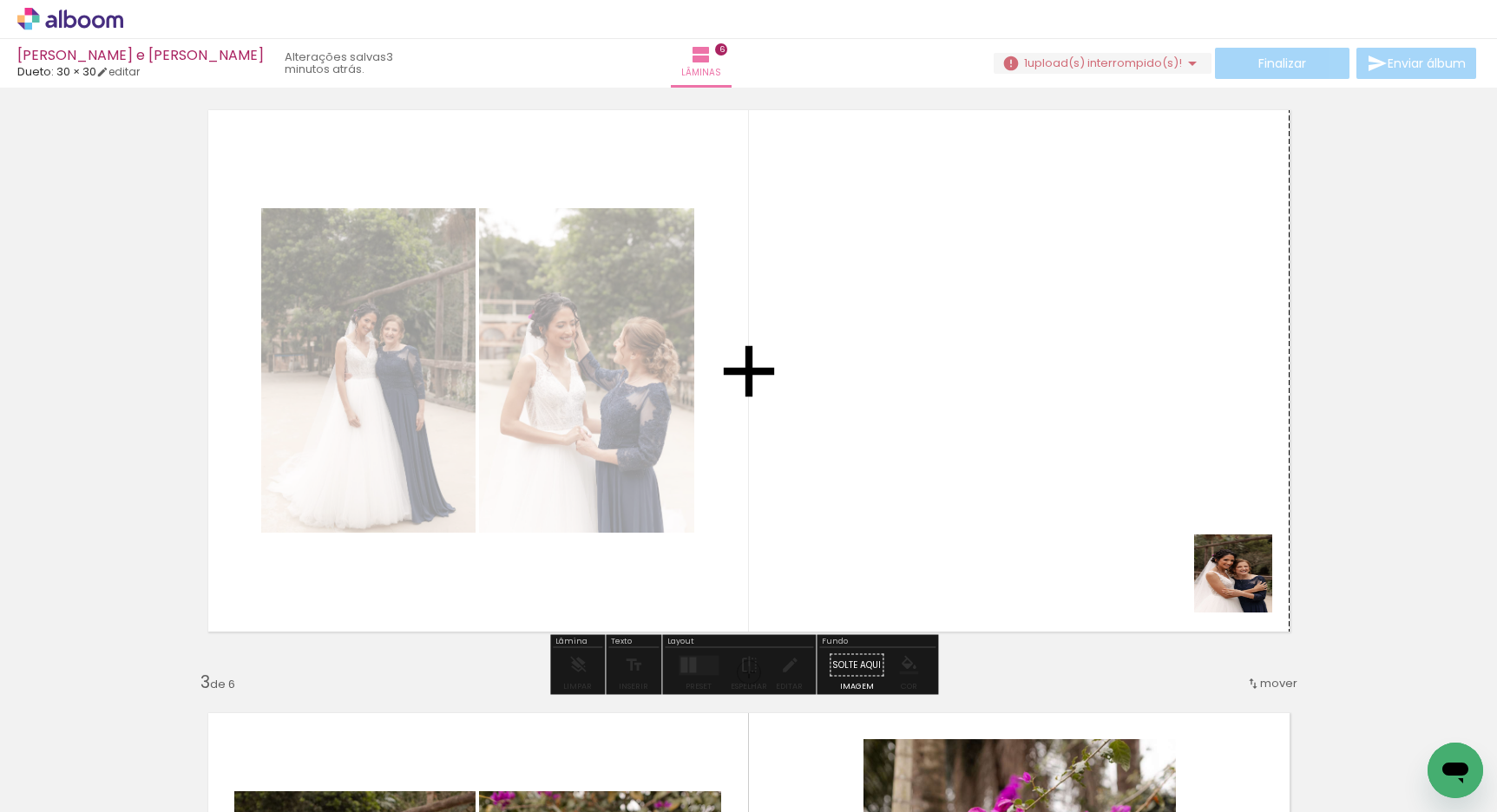 drag, startPoint x: 1411, startPoint y: 725, endPoint x: 1021, endPoint y: 482, distance: 460 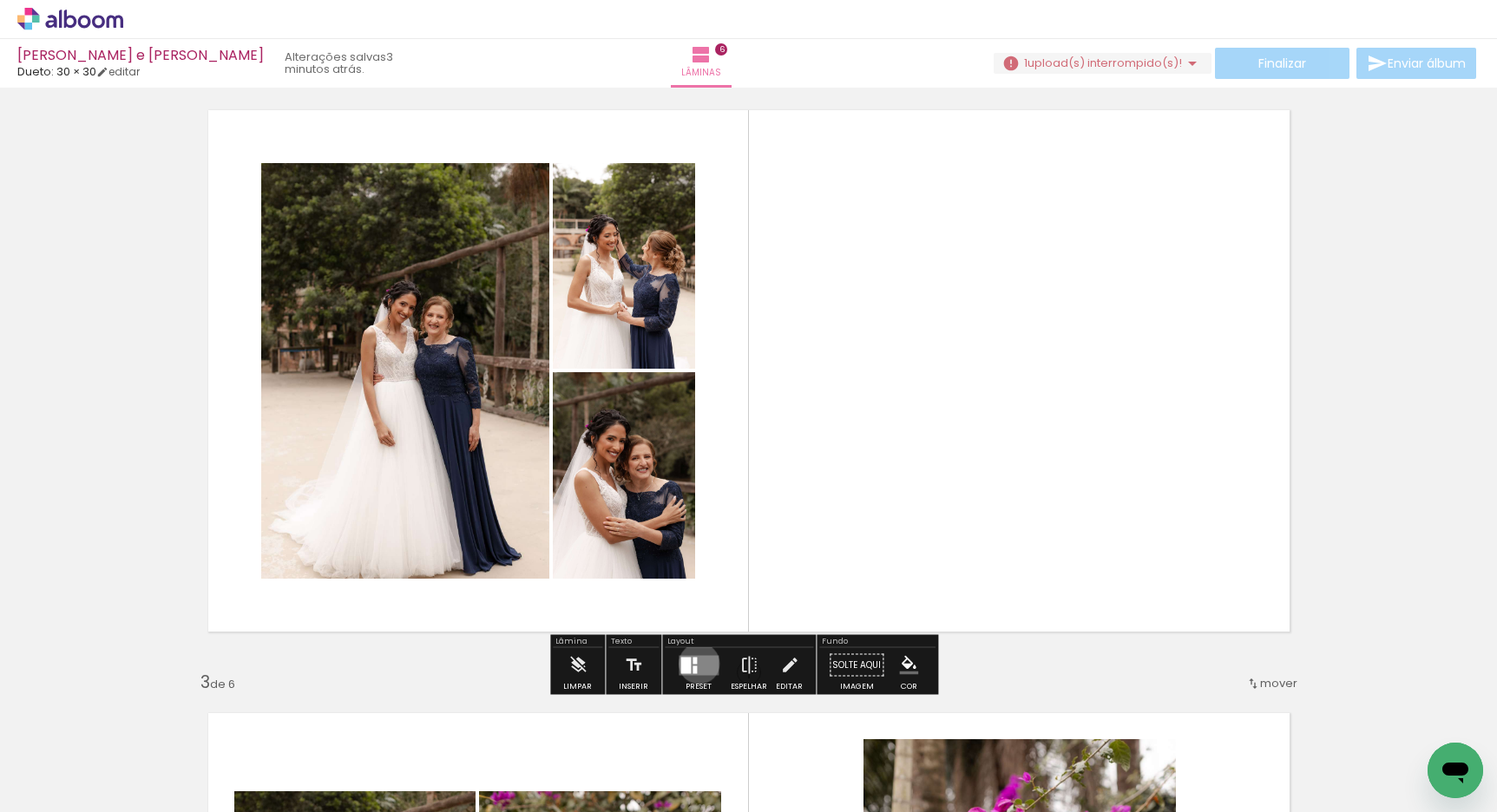 click at bounding box center (699, 665) 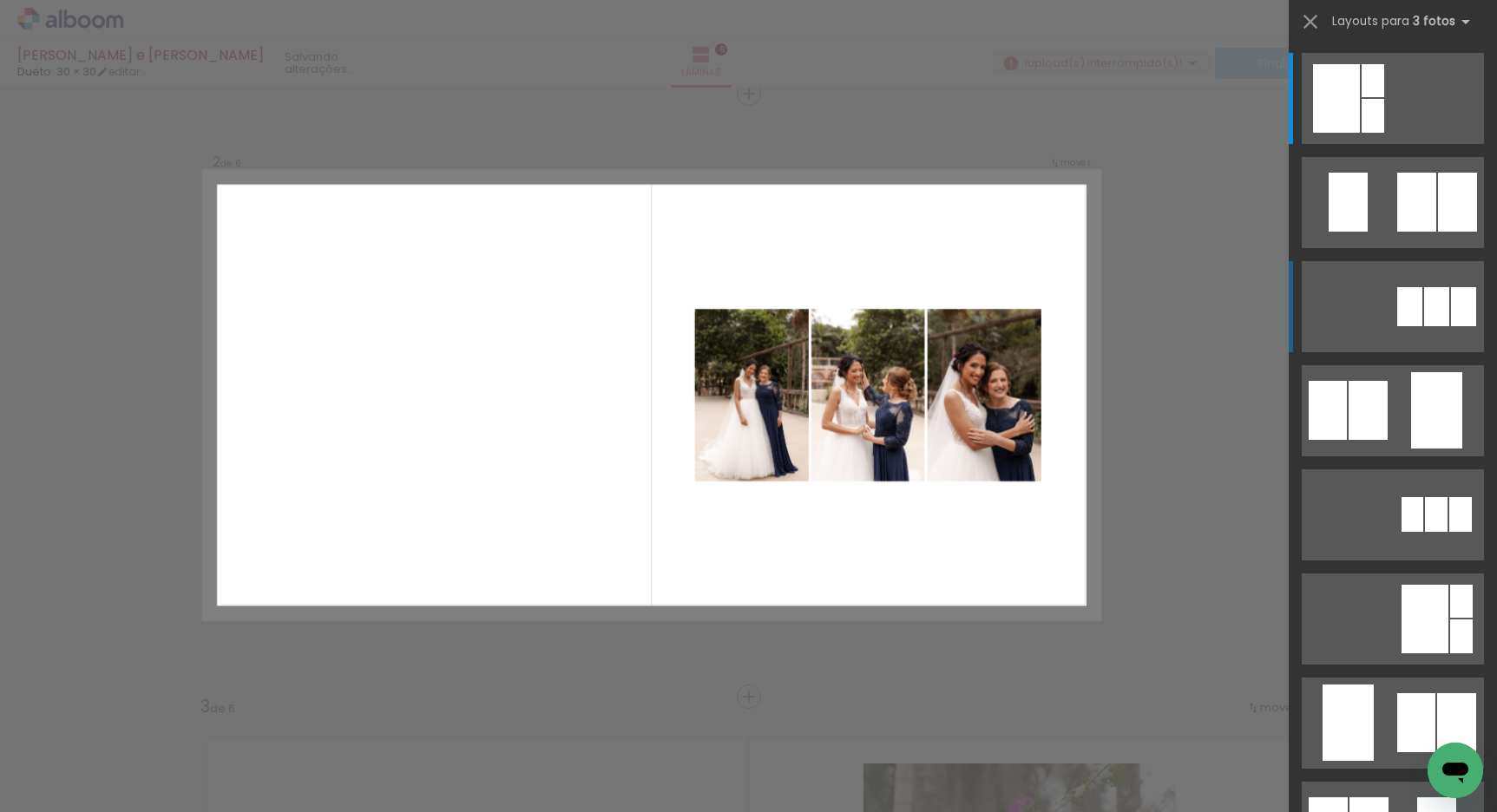 scroll, scrollTop: 625, scrollLeft: 0, axis: vertical 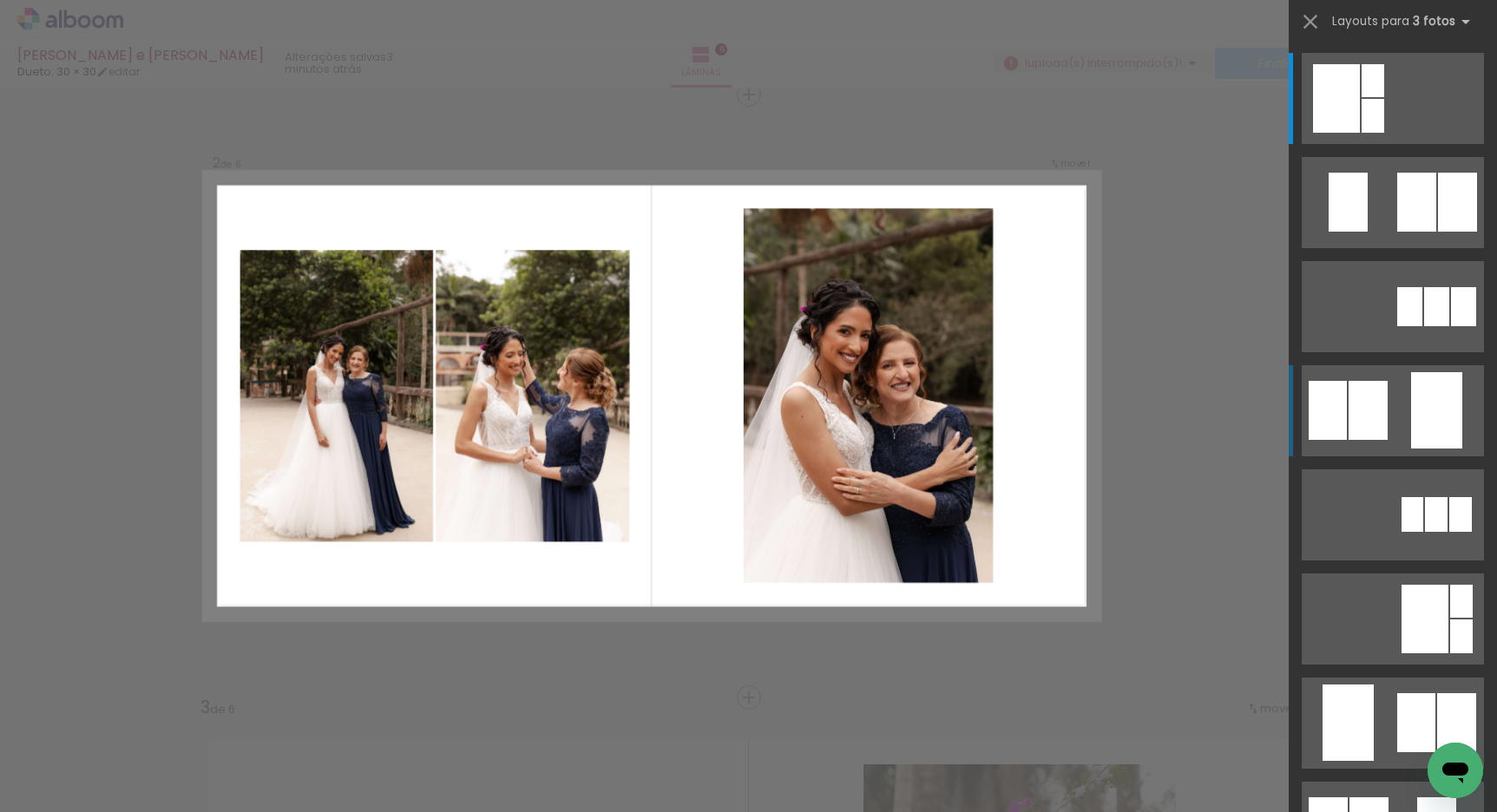 click at bounding box center (1373, 115) 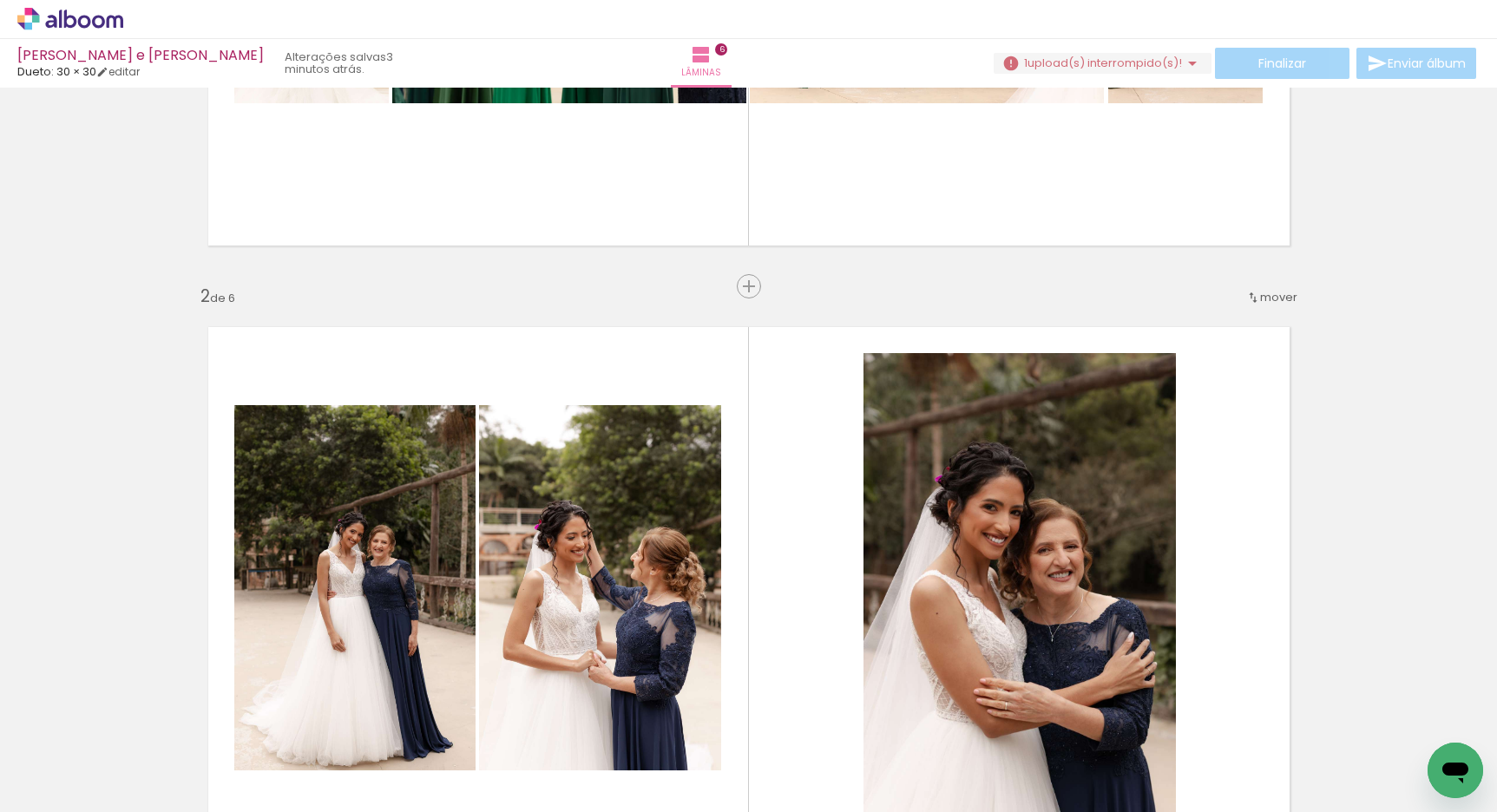 scroll, scrollTop: 454, scrollLeft: 0, axis: vertical 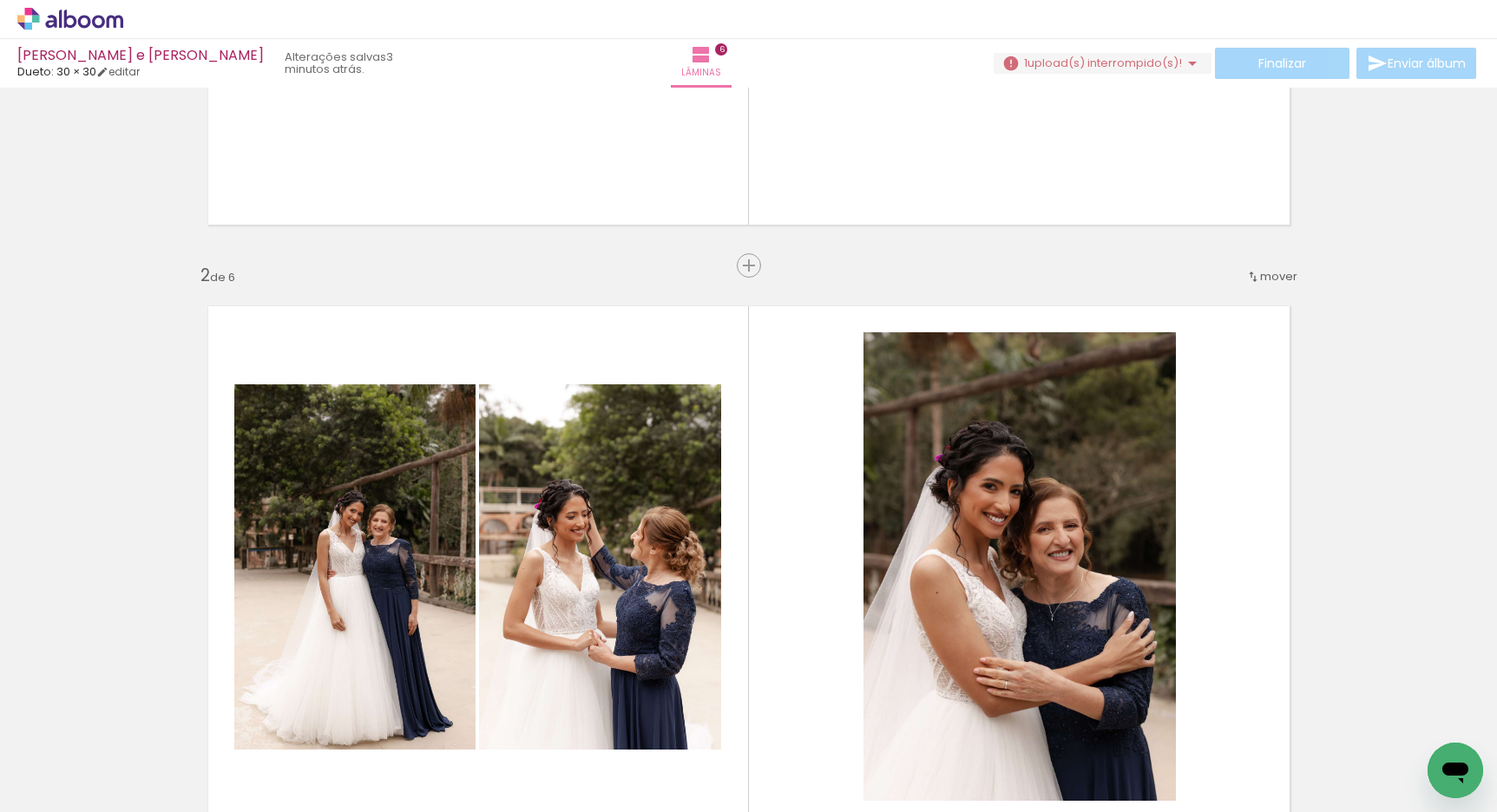 click on "mover" at bounding box center (1278, 276) 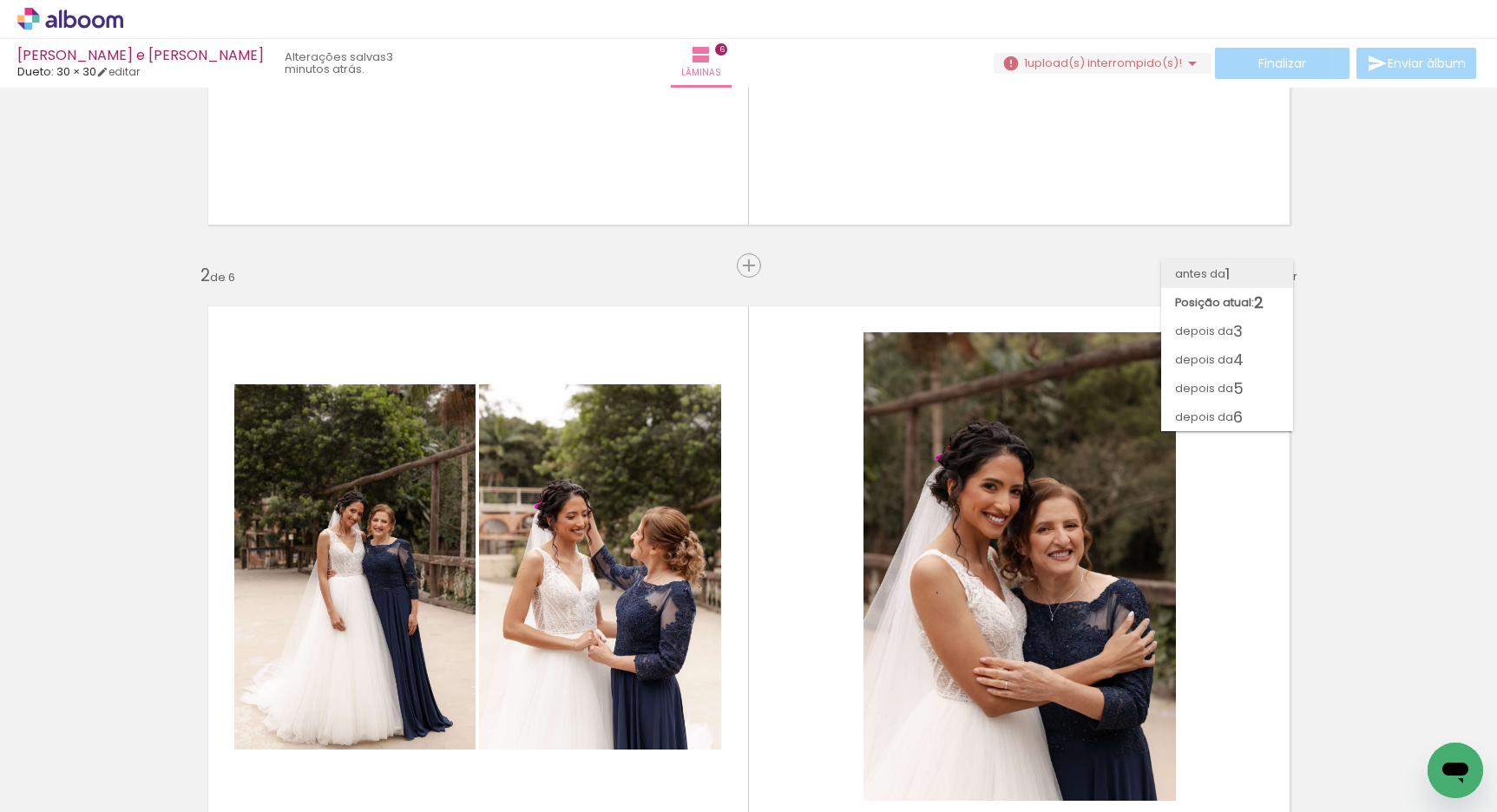 click on "antes da" at bounding box center (1200, 273) 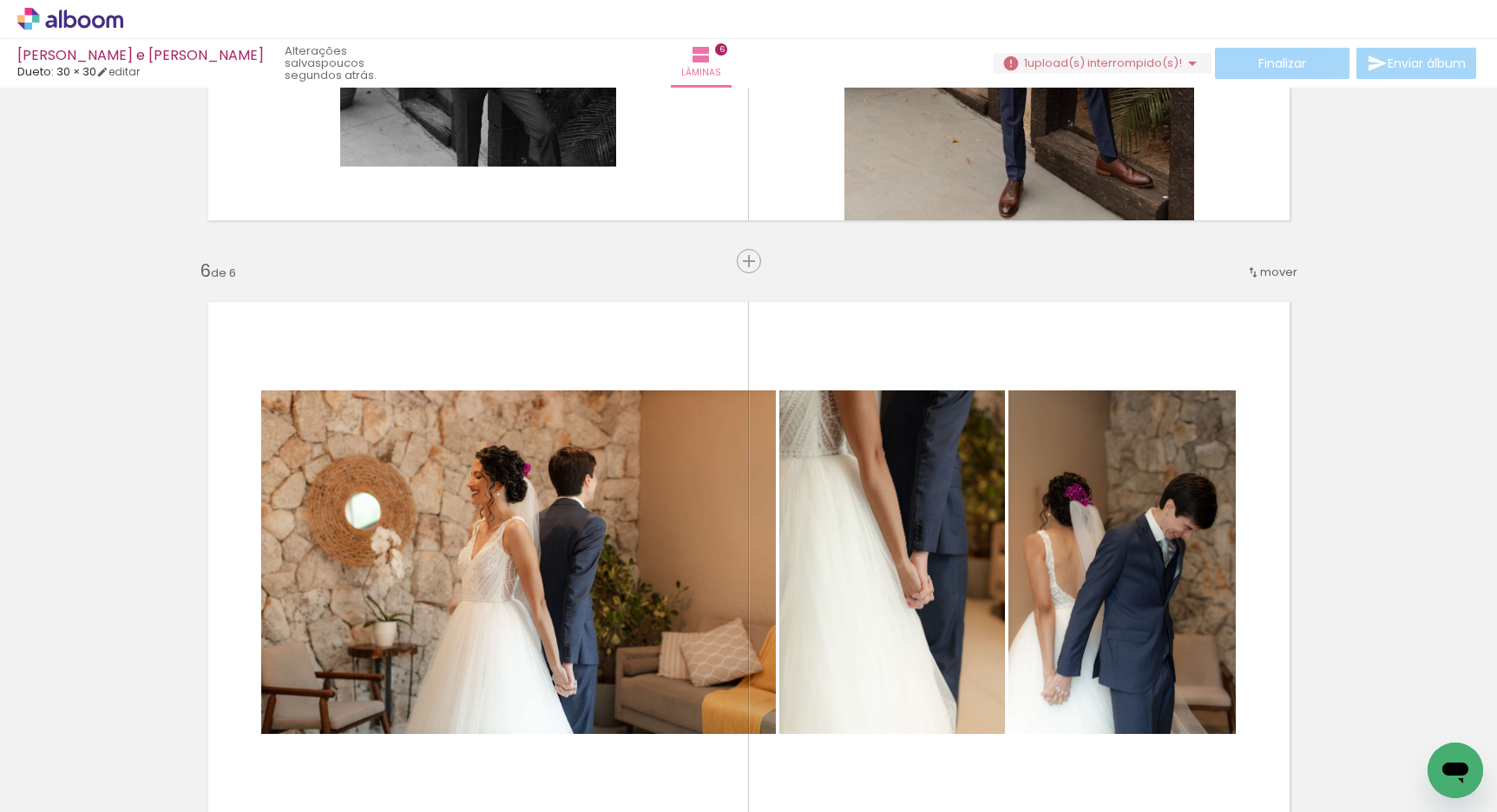 scroll, scrollTop: 3035, scrollLeft: 0, axis: vertical 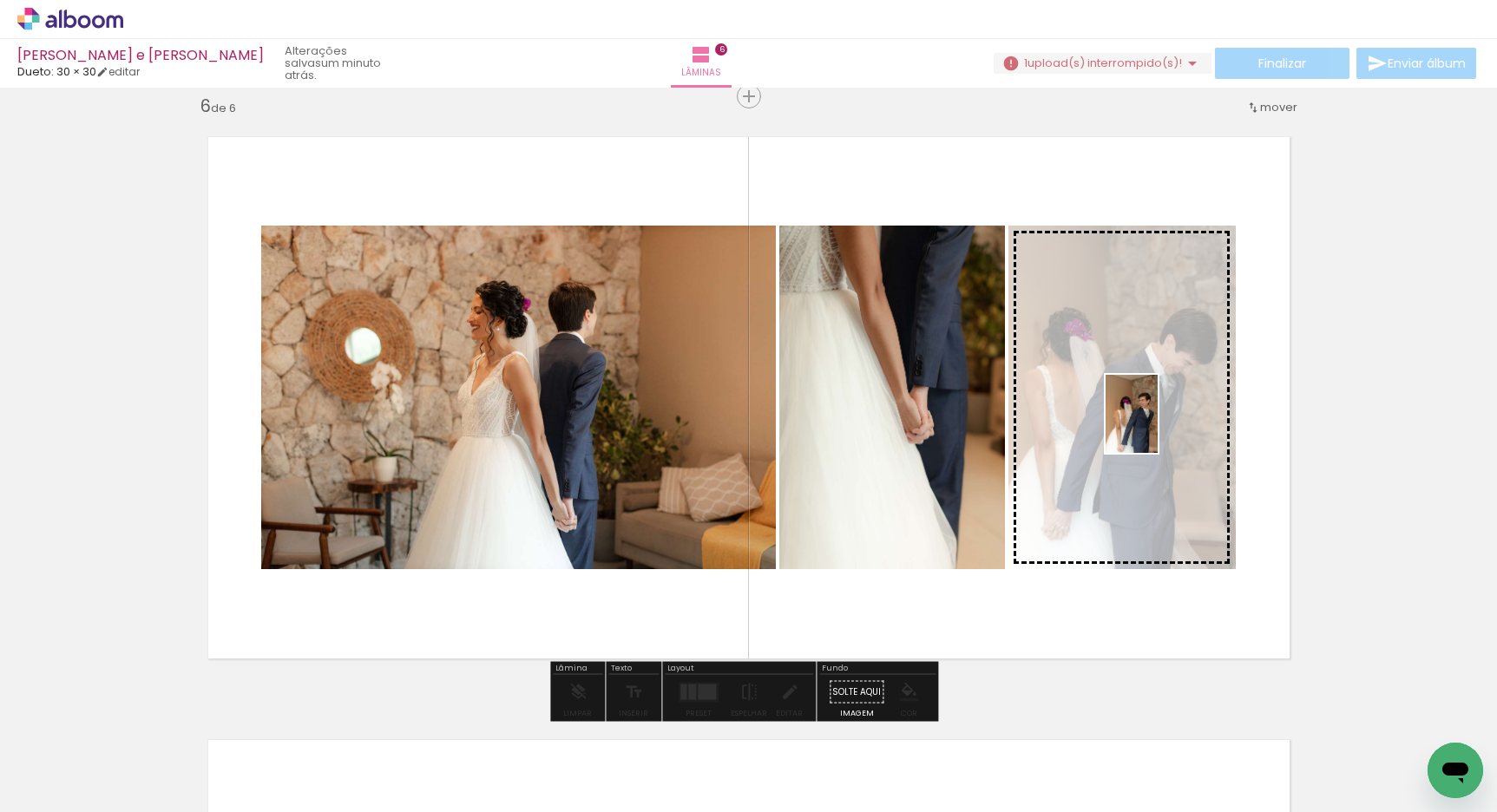 drag, startPoint x: 744, startPoint y: 767, endPoint x: 1158, endPoint y: 427, distance: 535.72008 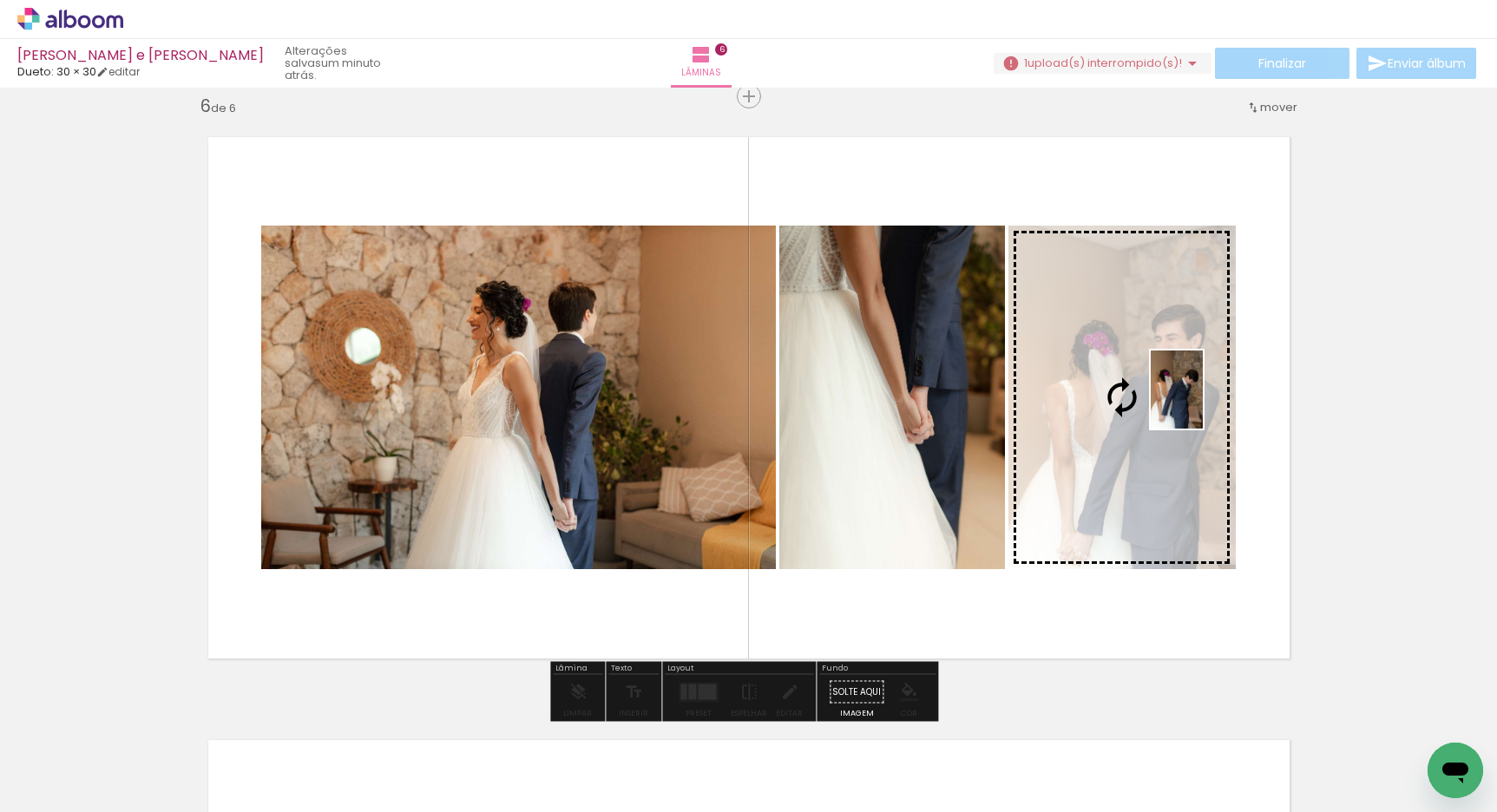 drag, startPoint x: 649, startPoint y: 756, endPoint x: 1203, endPoint y: 403, distance: 656.9056 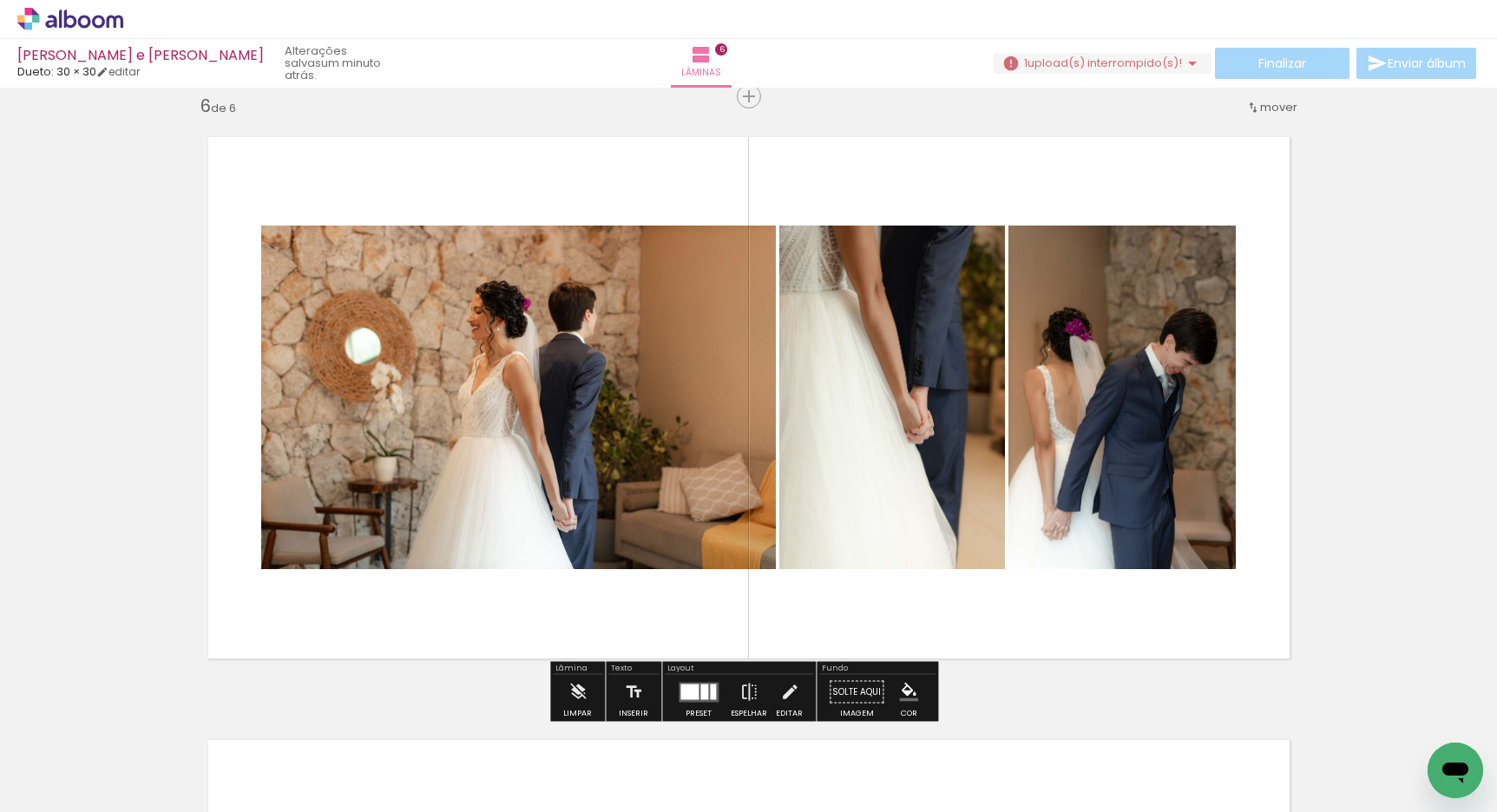 scroll, scrollTop: 3629, scrollLeft: 0, axis: vertical 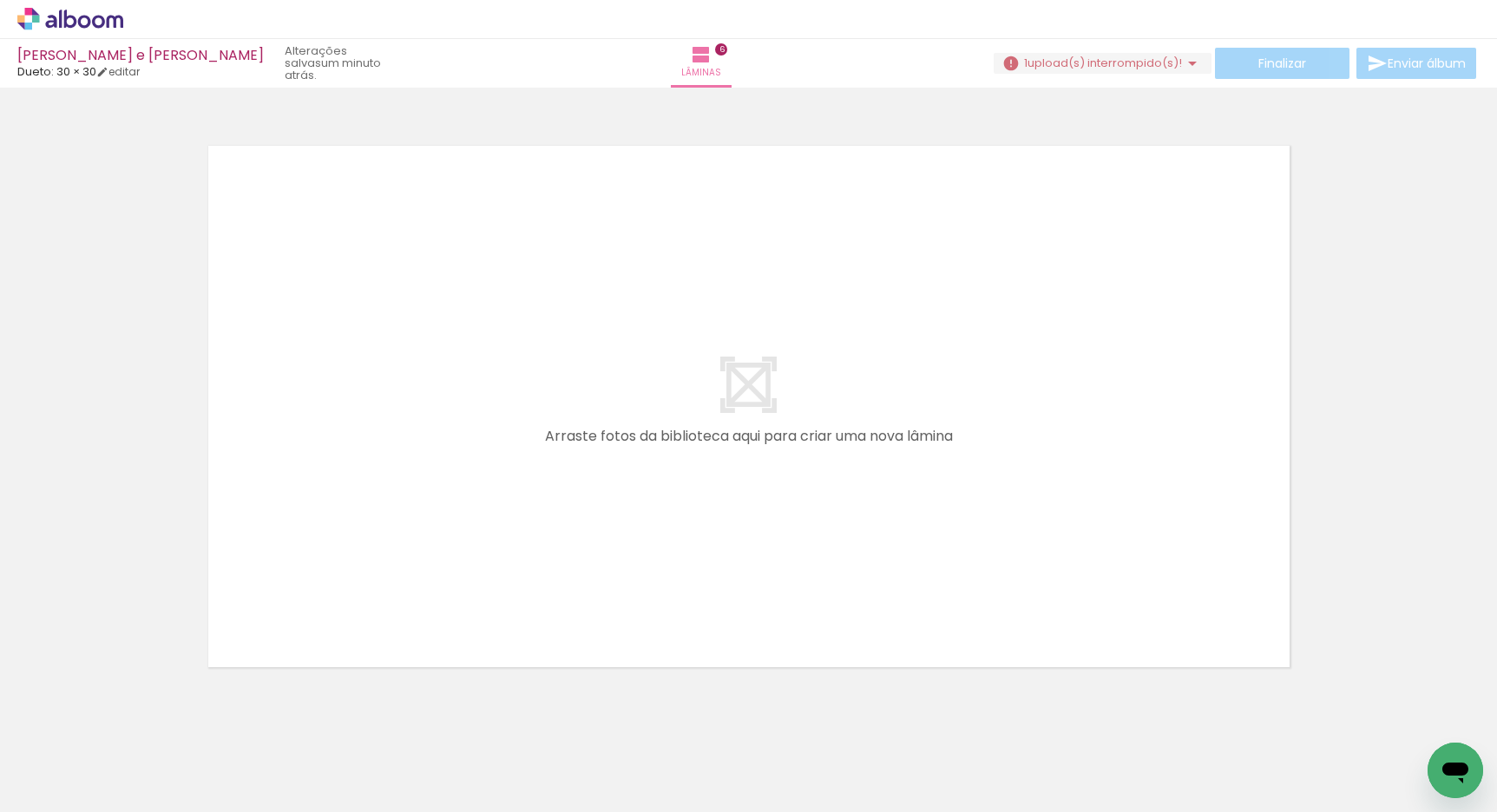 click on "Adicionar
Fotos" at bounding box center (62, 789) 